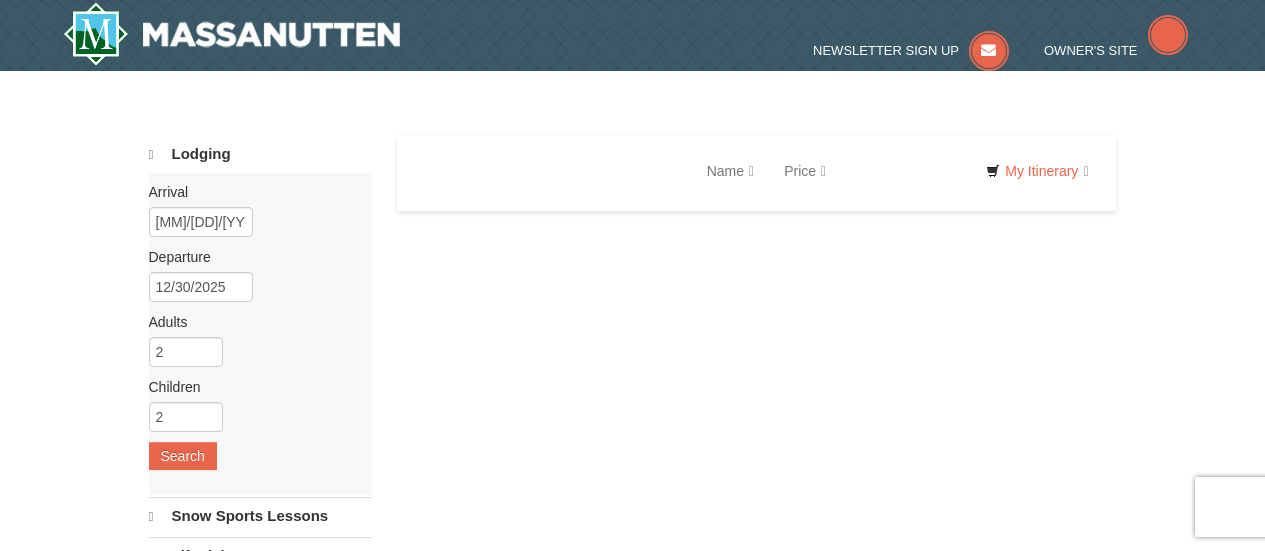 scroll, scrollTop: 0, scrollLeft: 0, axis: both 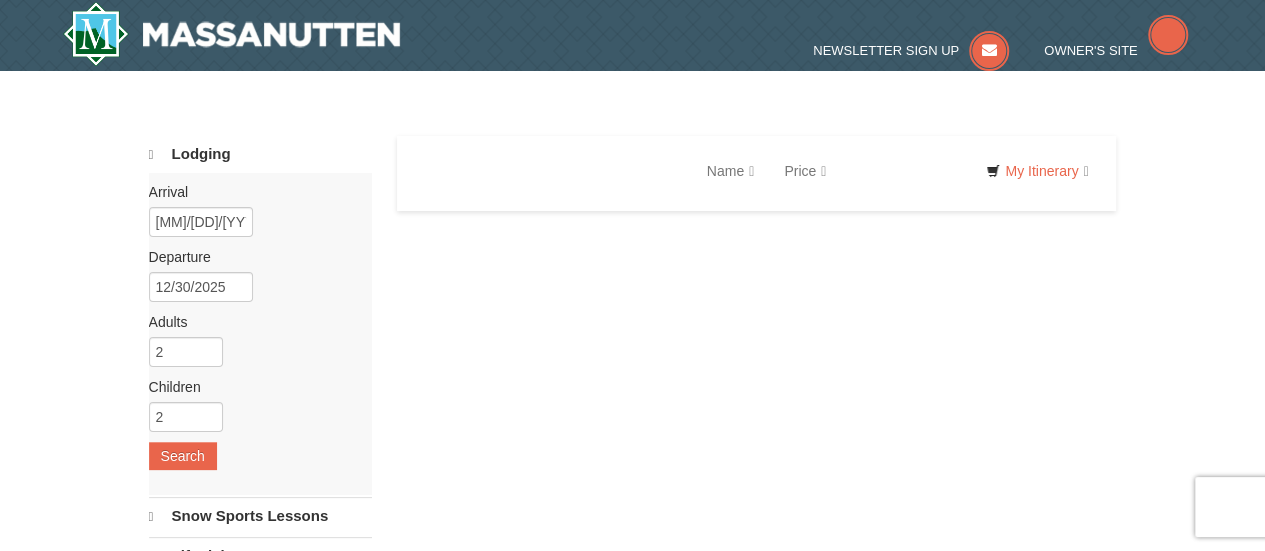 select on "8" 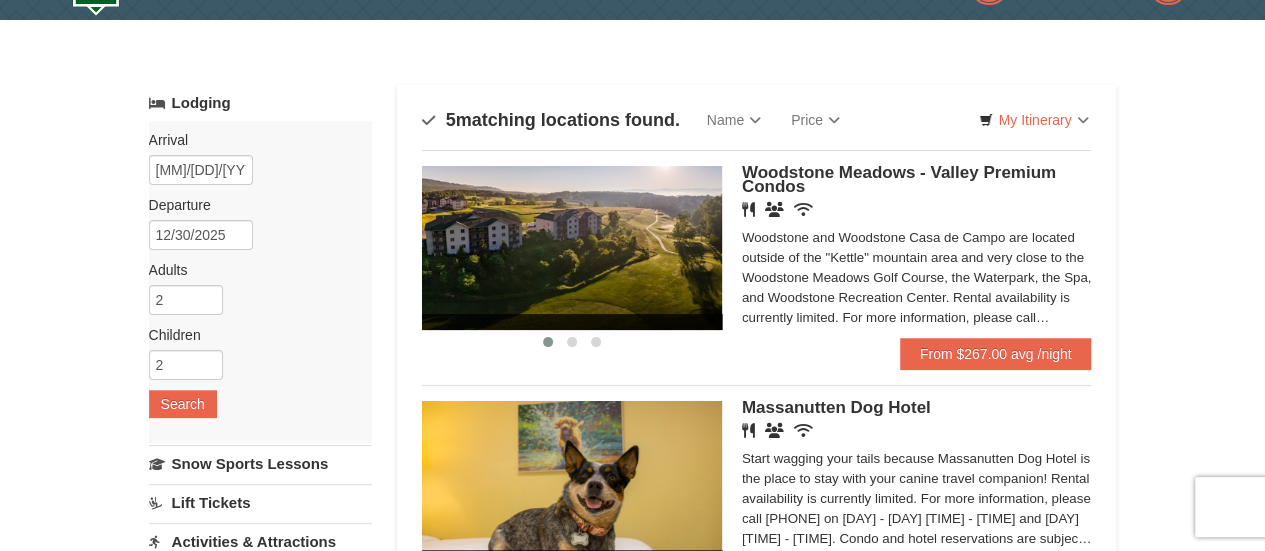 scroll, scrollTop: 0, scrollLeft: 0, axis: both 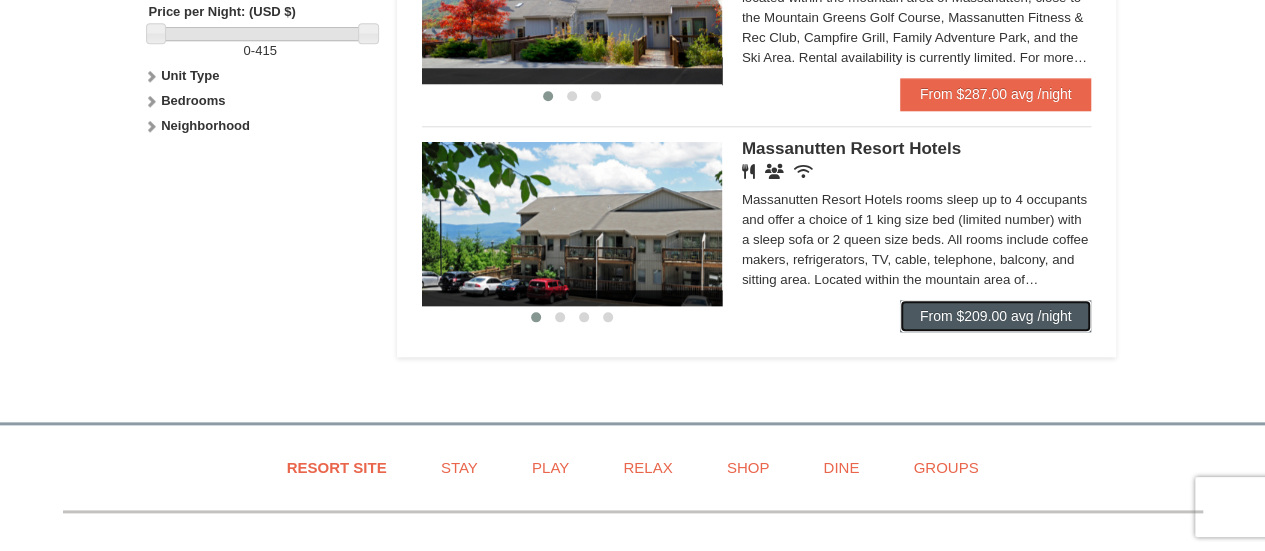 click on "From $209.00 avg /night" at bounding box center [996, 316] 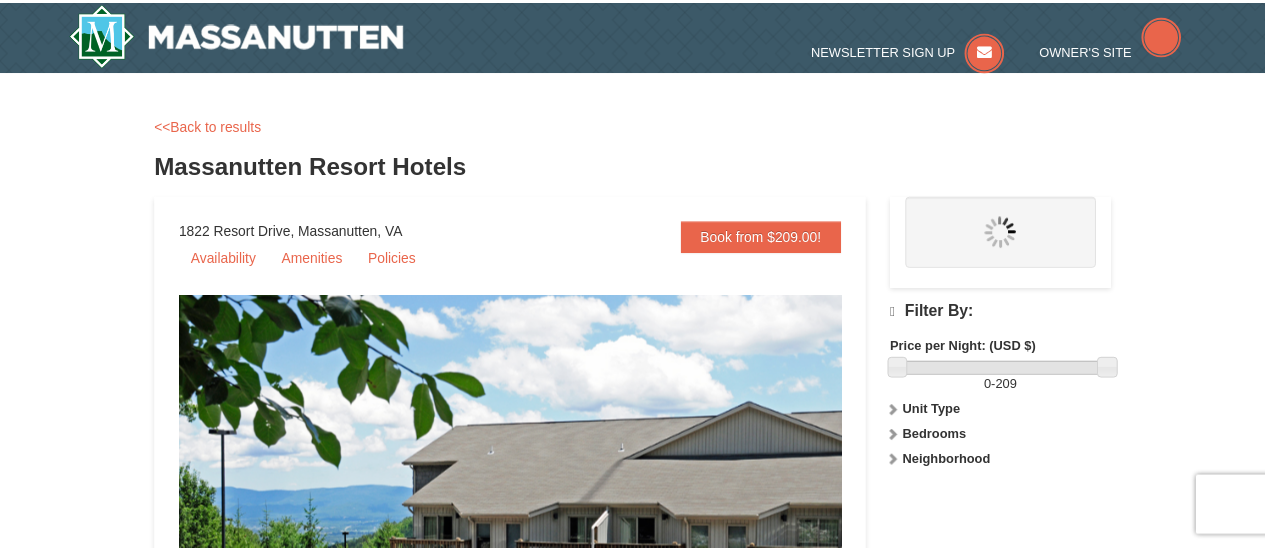 scroll, scrollTop: 0, scrollLeft: 0, axis: both 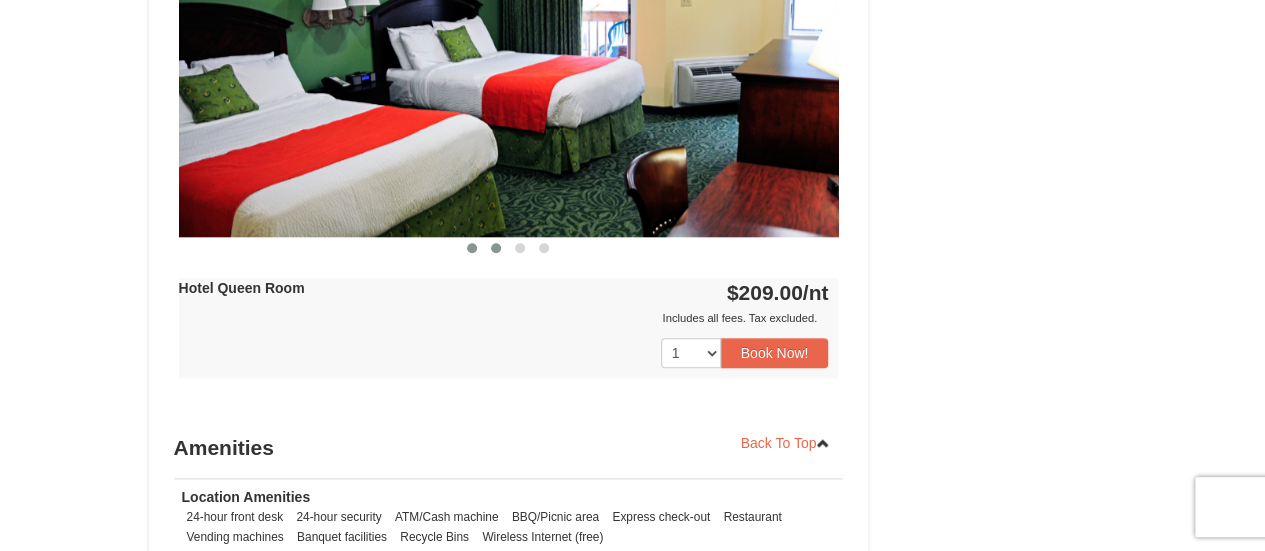 click at bounding box center (496, 248) 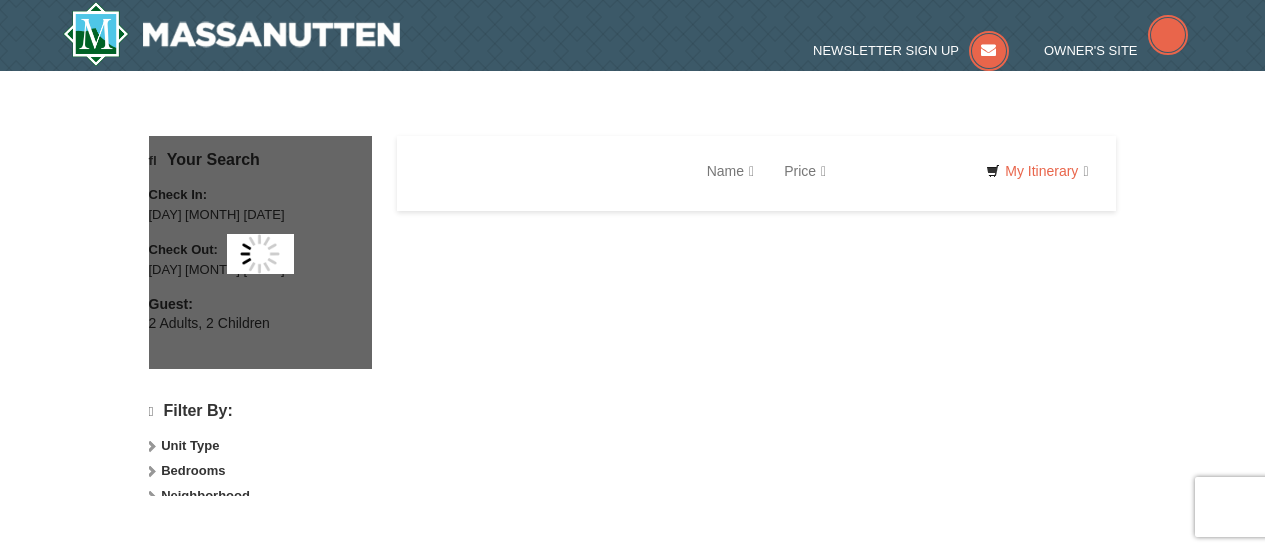 scroll, scrollTop: 0, scrollLeft: 0, axis: both 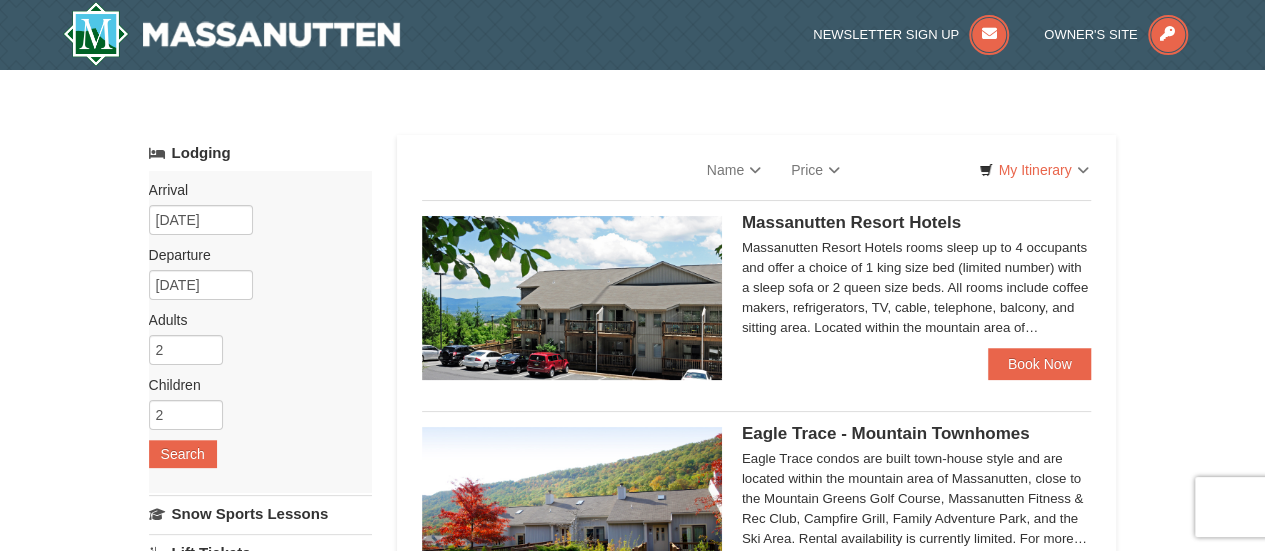 select on "8" 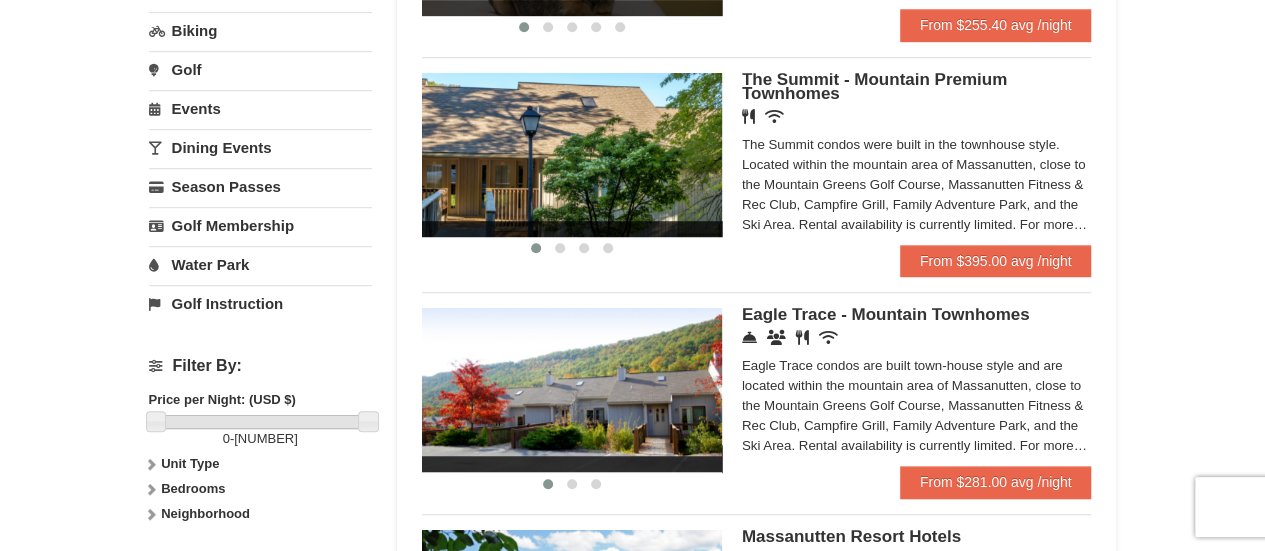 scroll, scrollTop: 588, scrollLeft: 0, axis: vertical 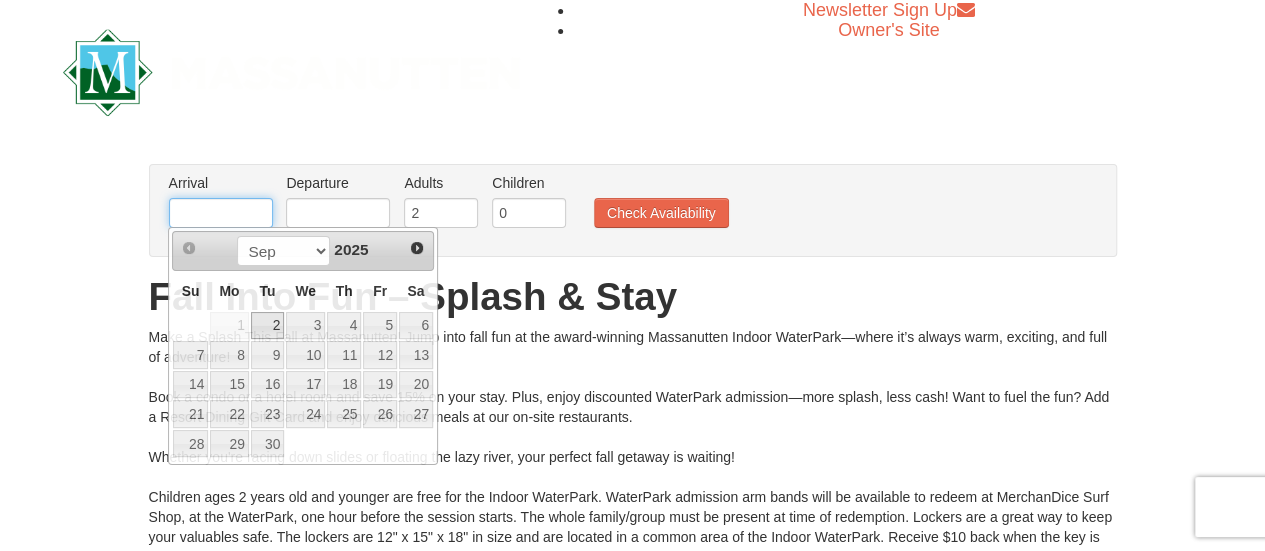 click at bounding box center (221, 213) 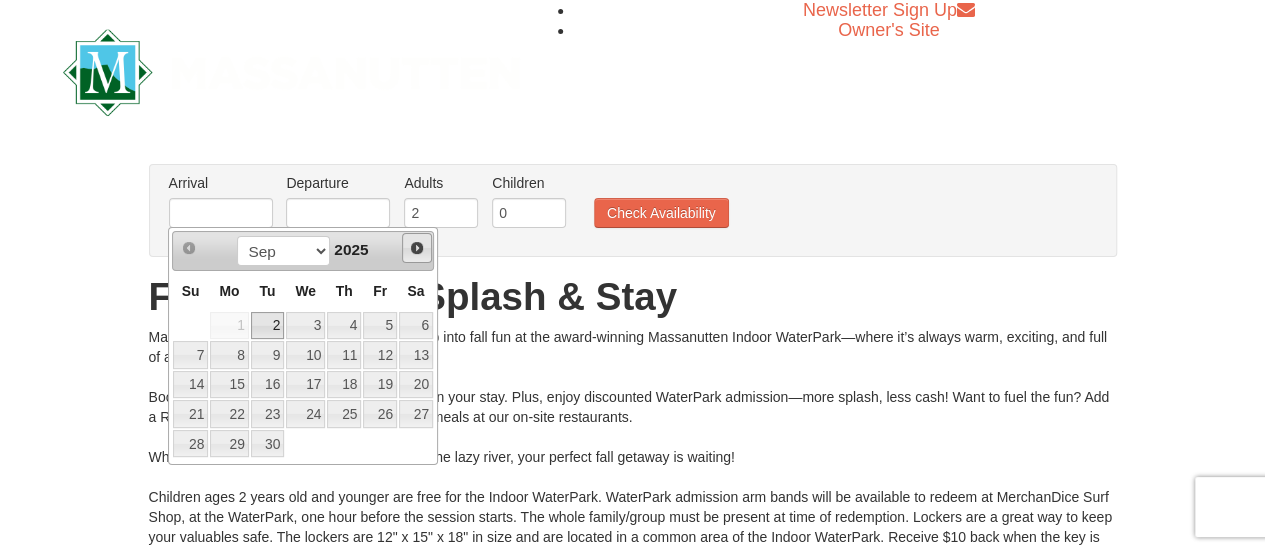 click on "Next" at bounding box center (417, 248) 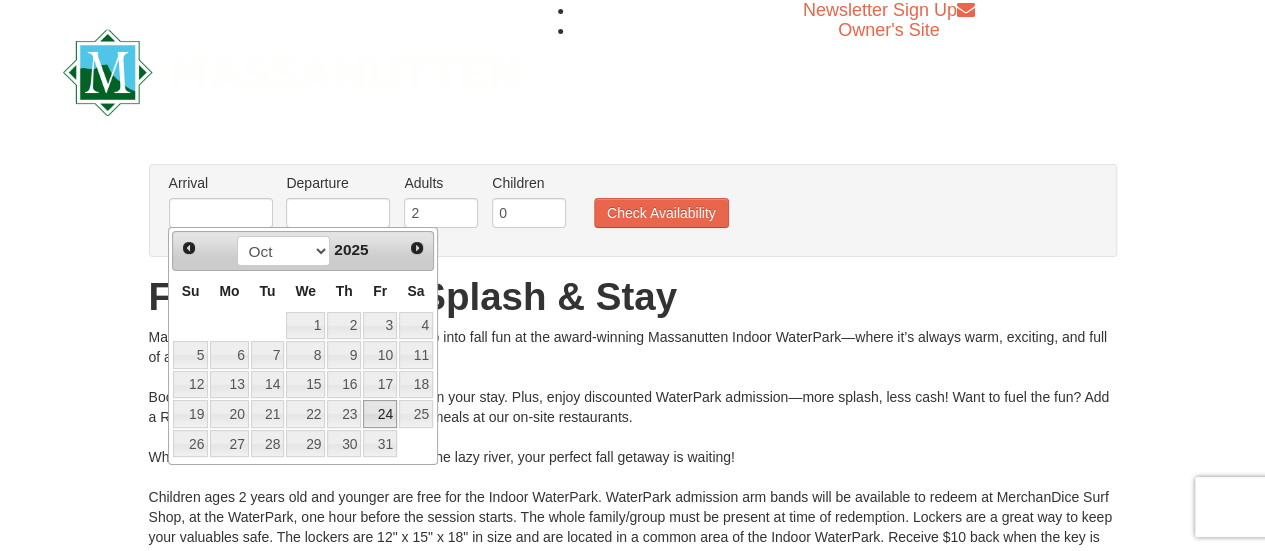 click on "24" at bounding box center [380, 414] 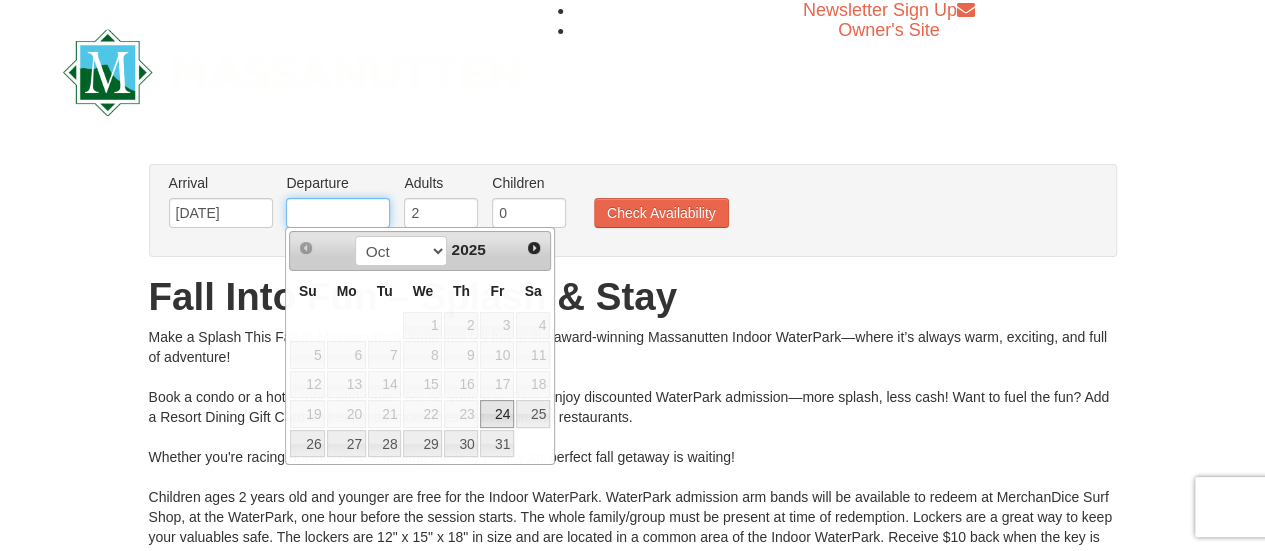 click at bounding box center [338, 213] 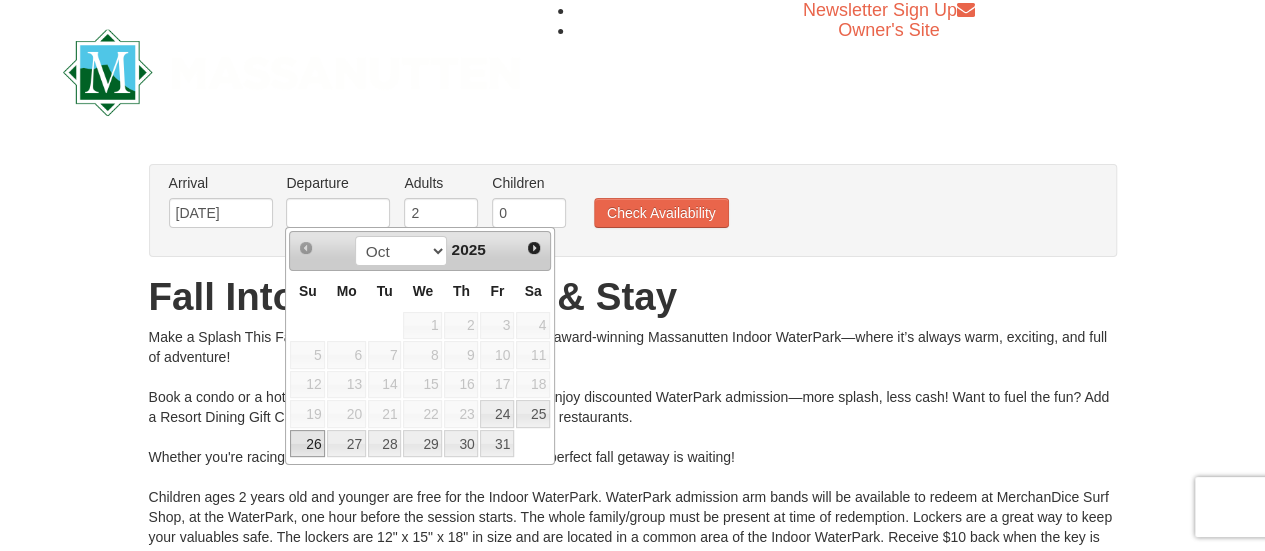 click on "26" at bounding box center (307, 444) 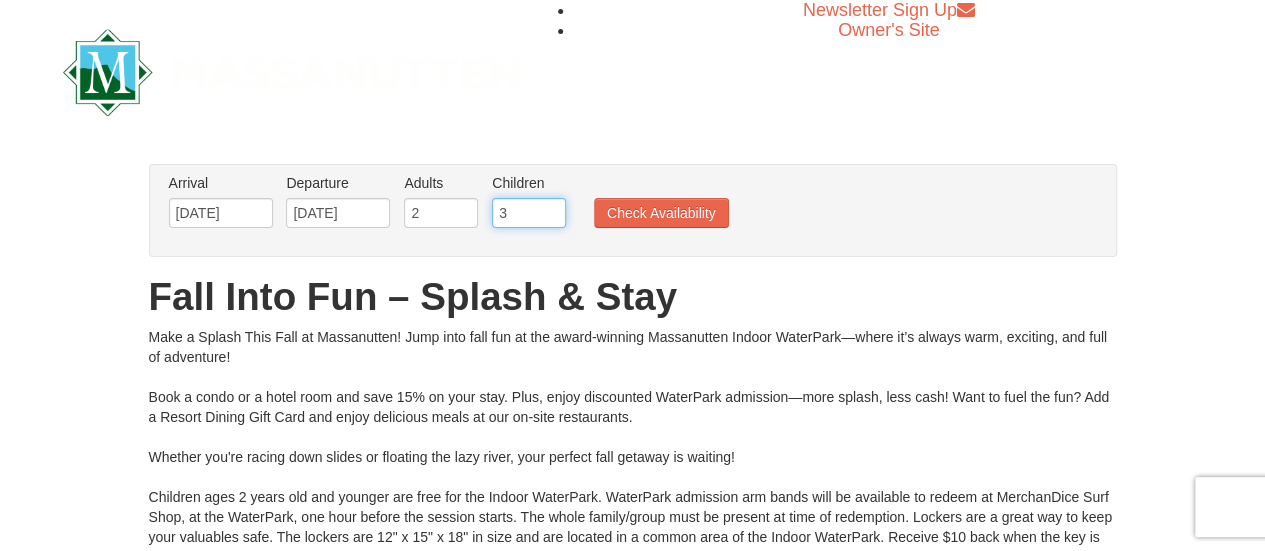 click on "3" at bounding box center [529, 213] 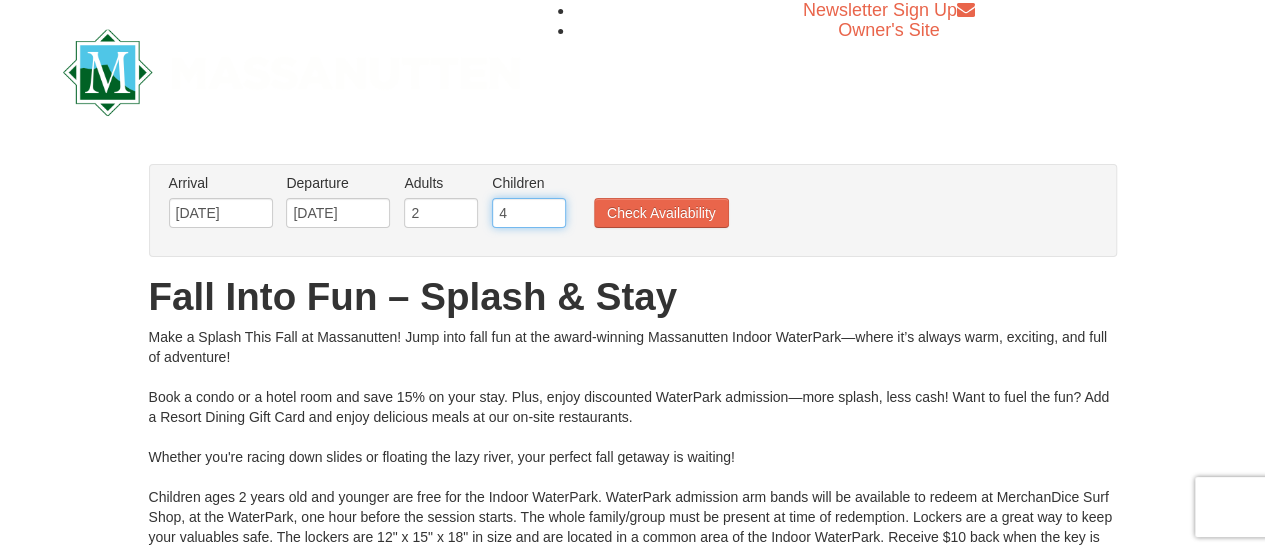 click on "4" at bounding box center (529, 213) 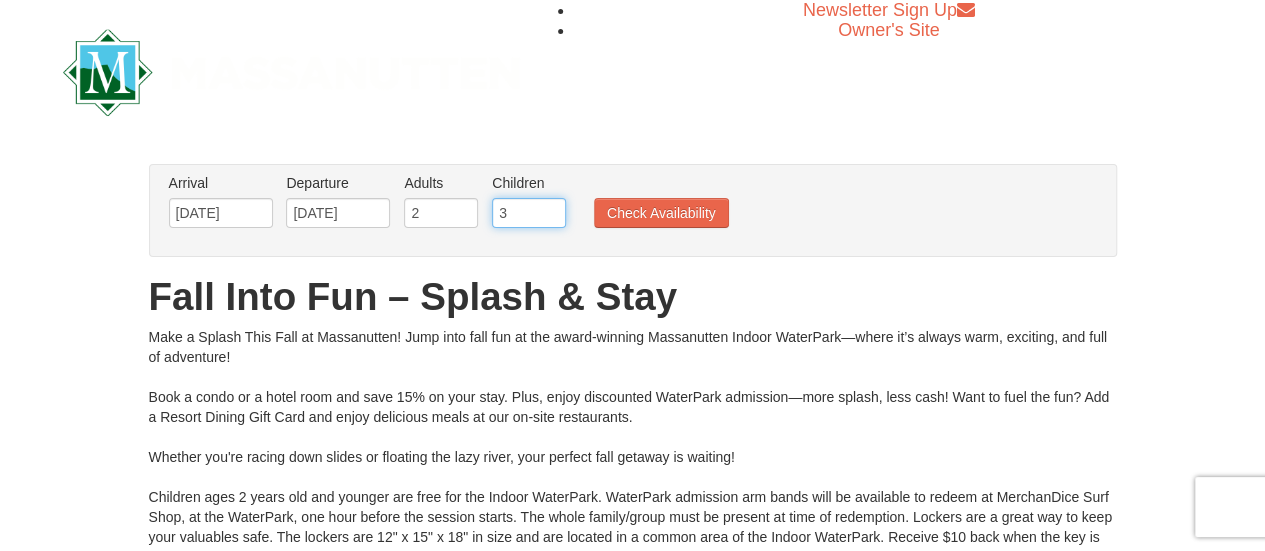 click on "3" at bounding box center (529, 213) 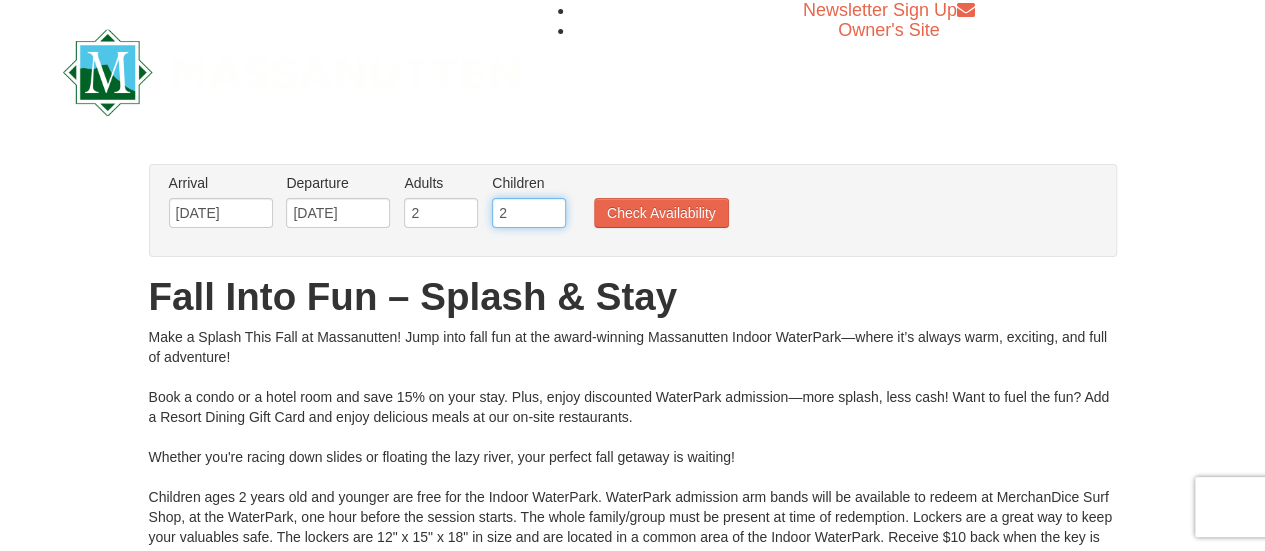 type on "2" 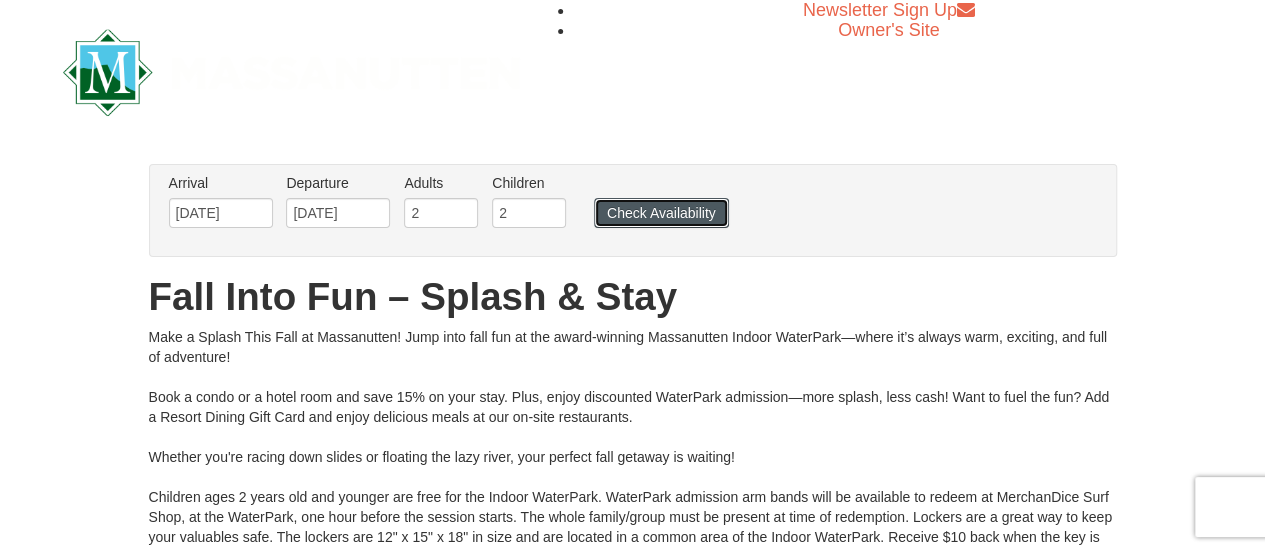 click on "Check Availability" at bounding box center (661, 213) 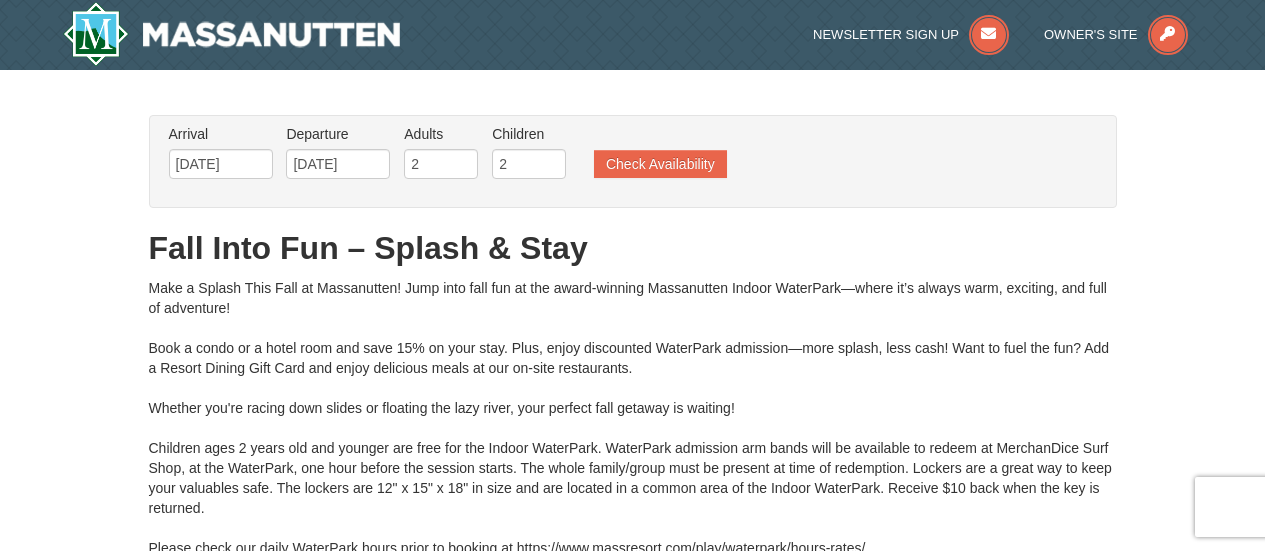 type on "[DATE]" 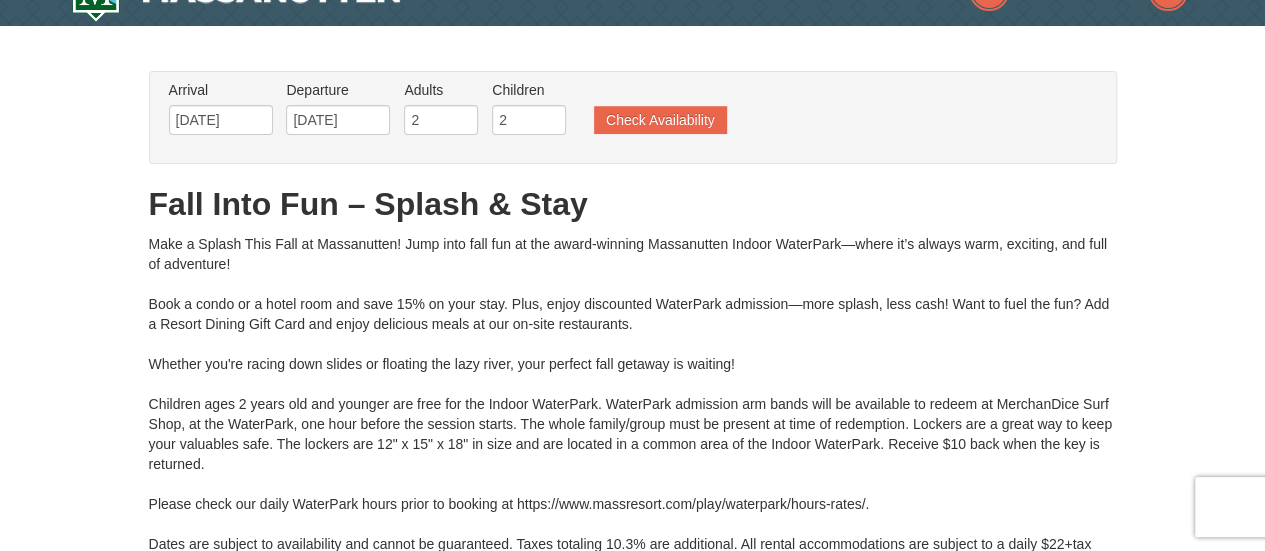 type on "[DATE]" 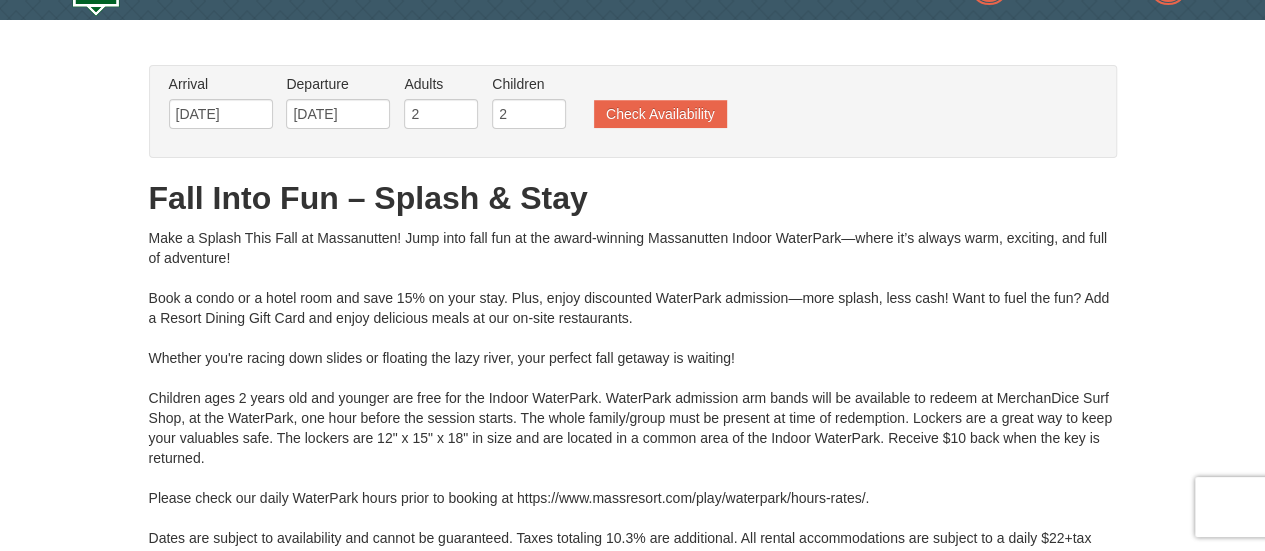 scroll, scrollTop: 0, scrollLeft: 0, axis: both 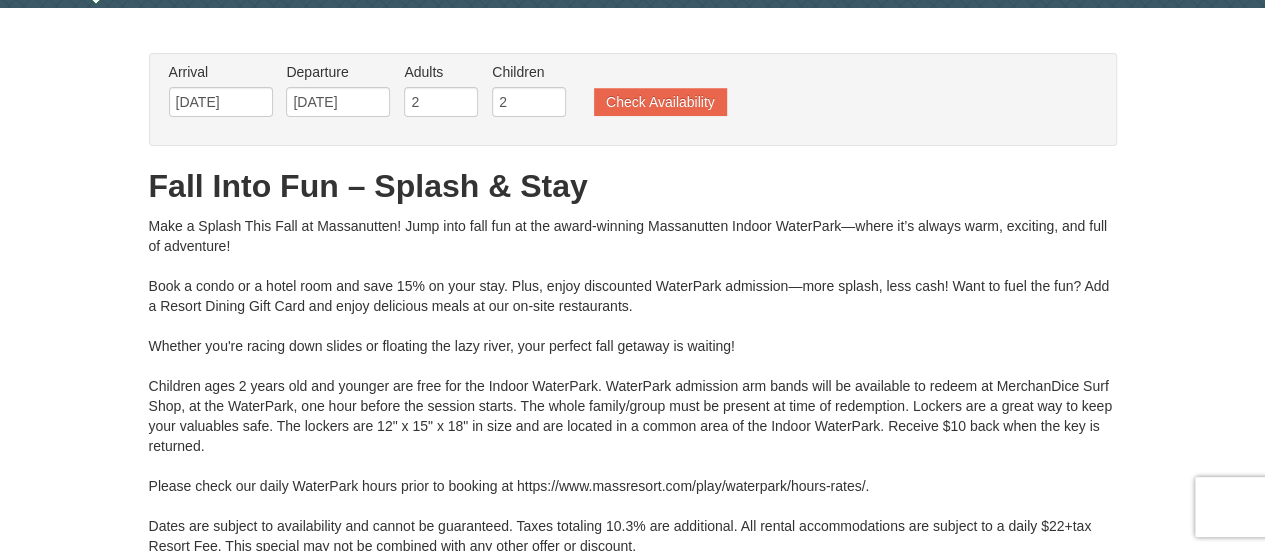 type on "[DATE]" 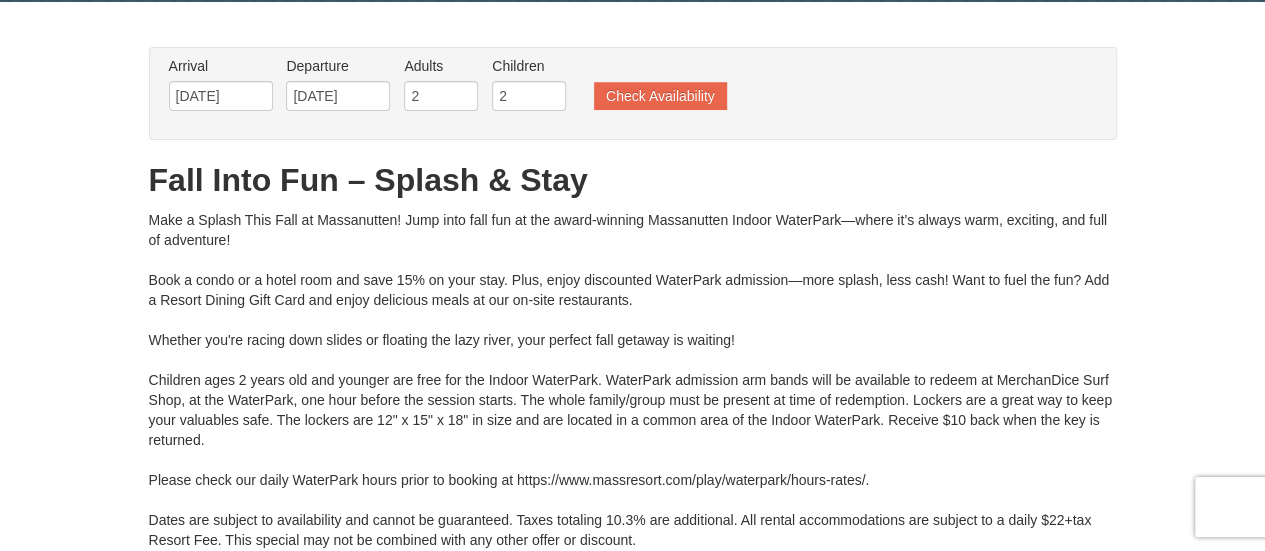 type on "[DATE]" 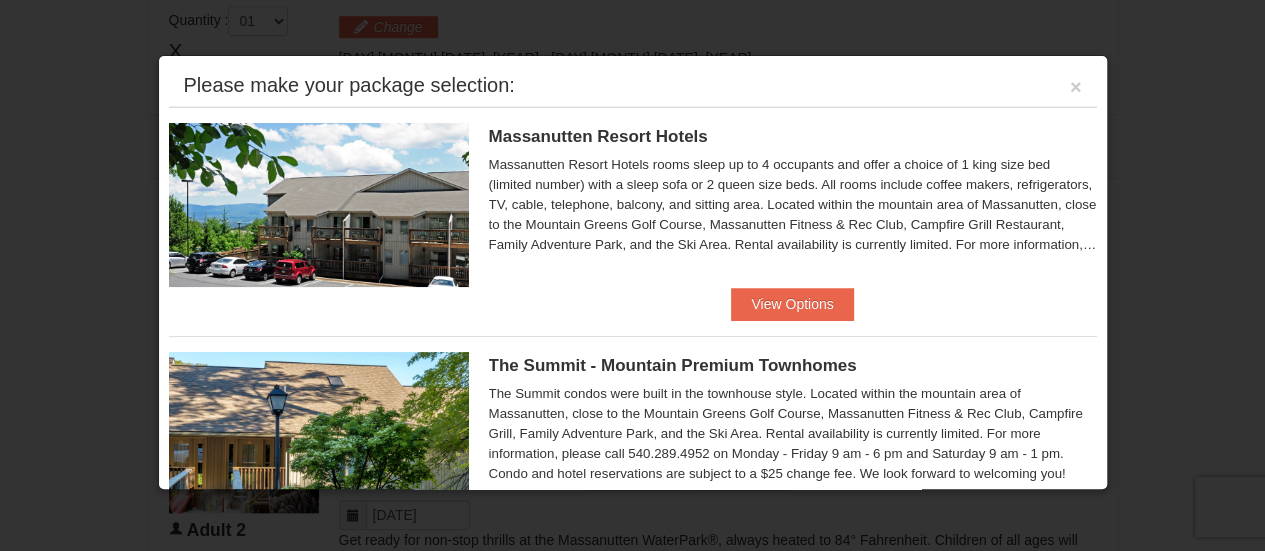 scroll, scrollTop: 850, scrollLeft: 0, axis: vertical 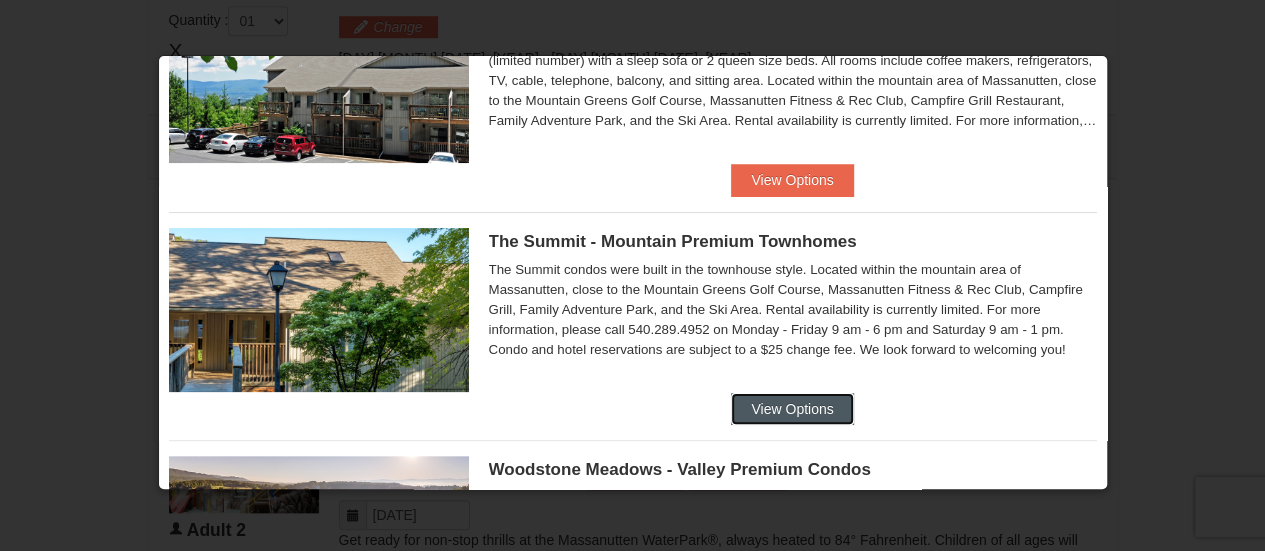 click on "View Options" at bounding box center (792, 409) 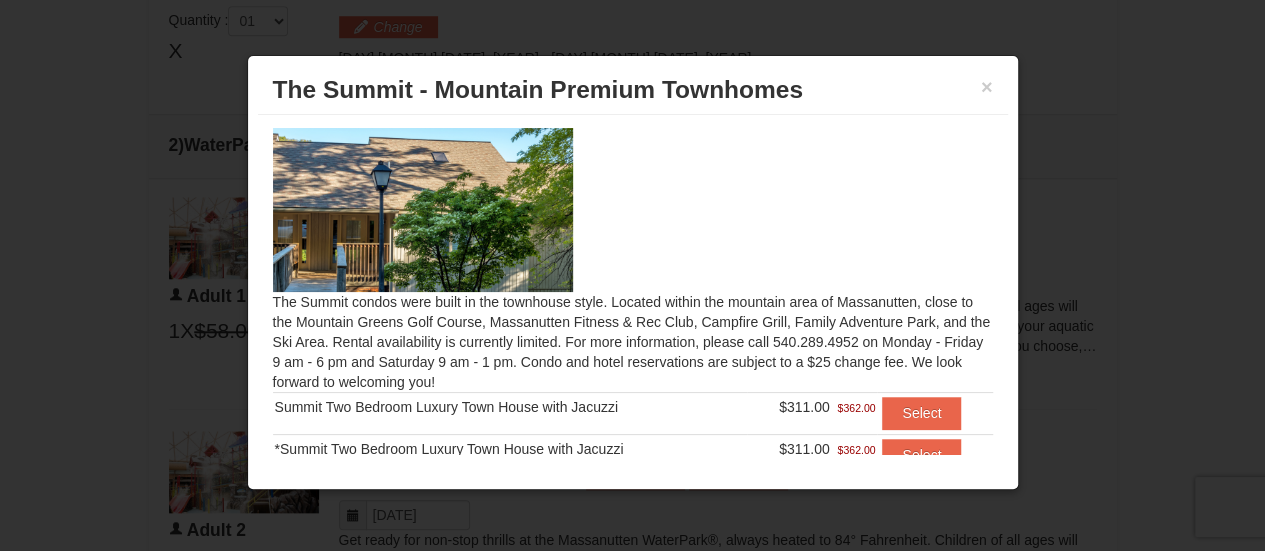 scroll, scrollTop: 0, scrollLeft: 0, axis: both 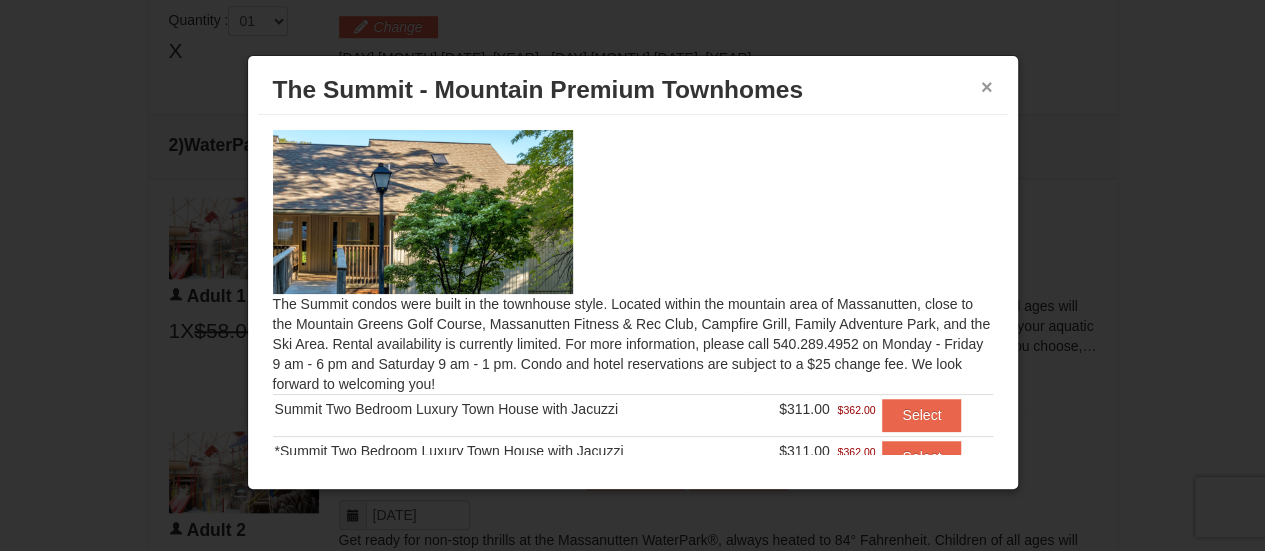 click on "×" at bounding box center [987, 87] 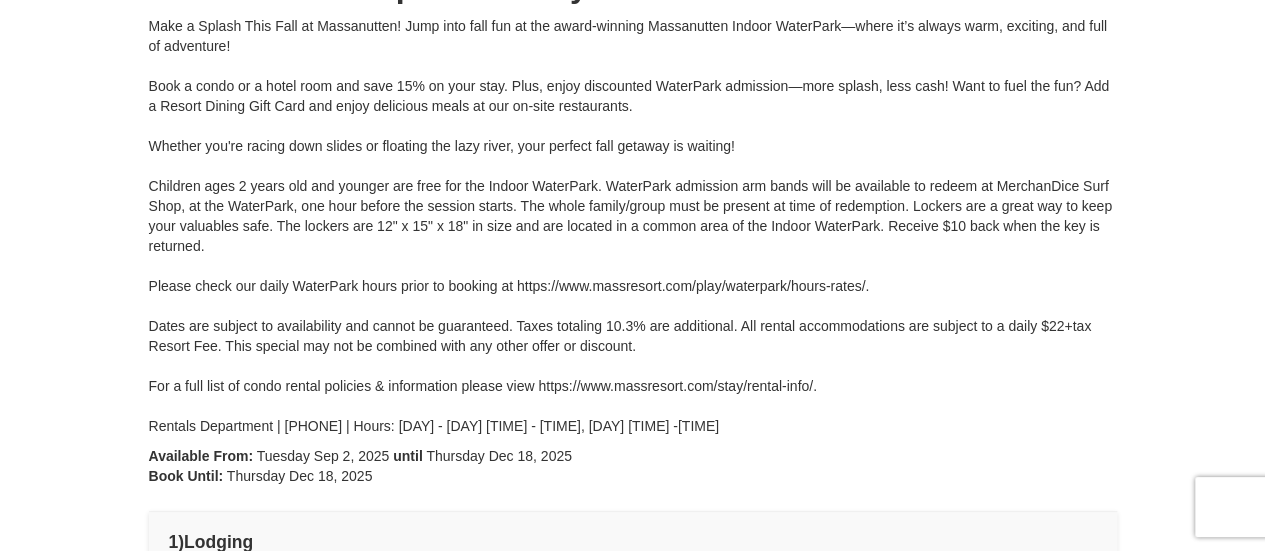 scroll, scrollTop: 0, scrollLeft: 0, axis: both 